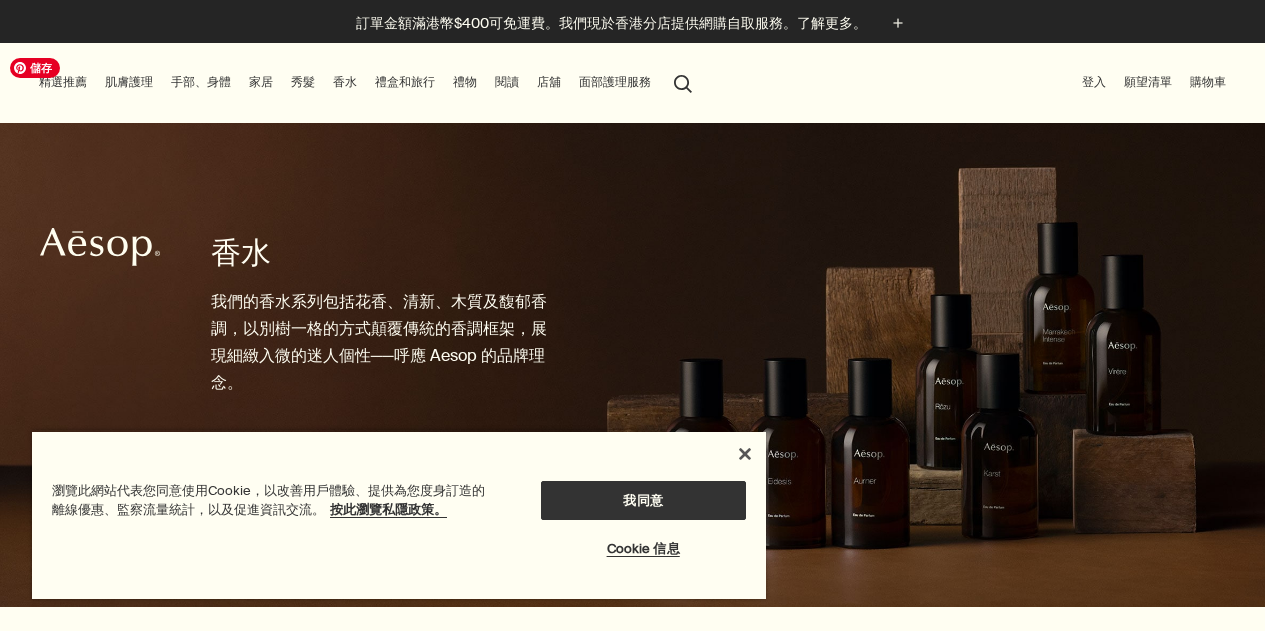 scroll, scrollTop: 0, scrollLeft: 0, axis: both 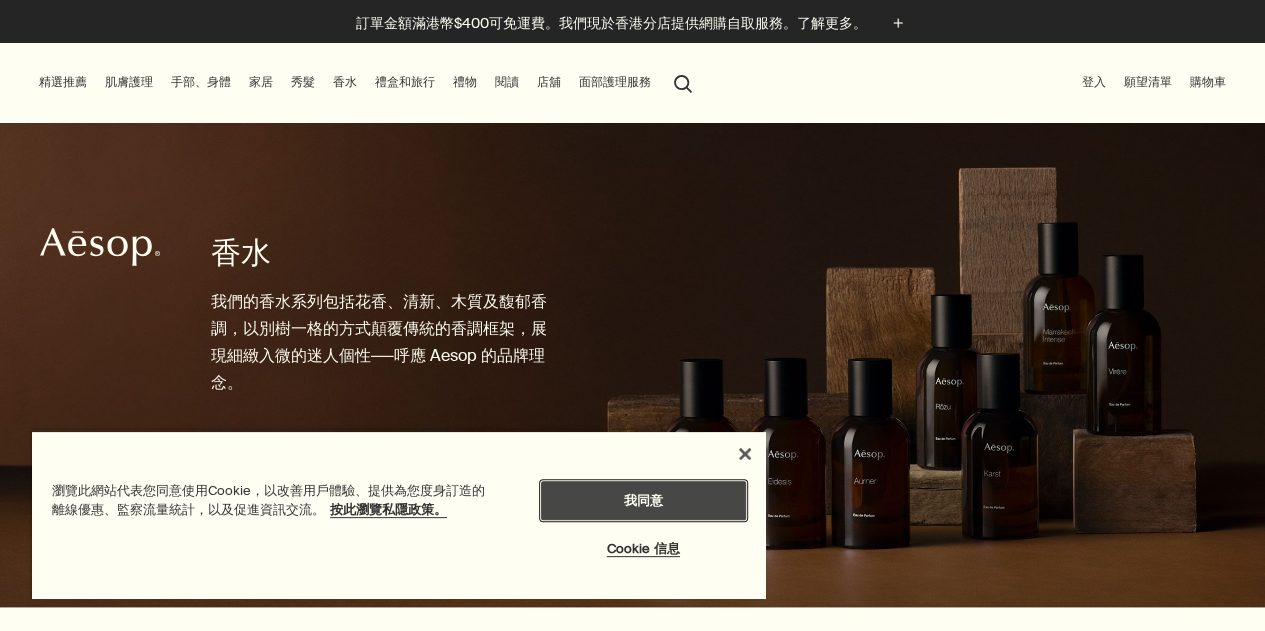 click on "我同意" at bounding box center (643, 500) 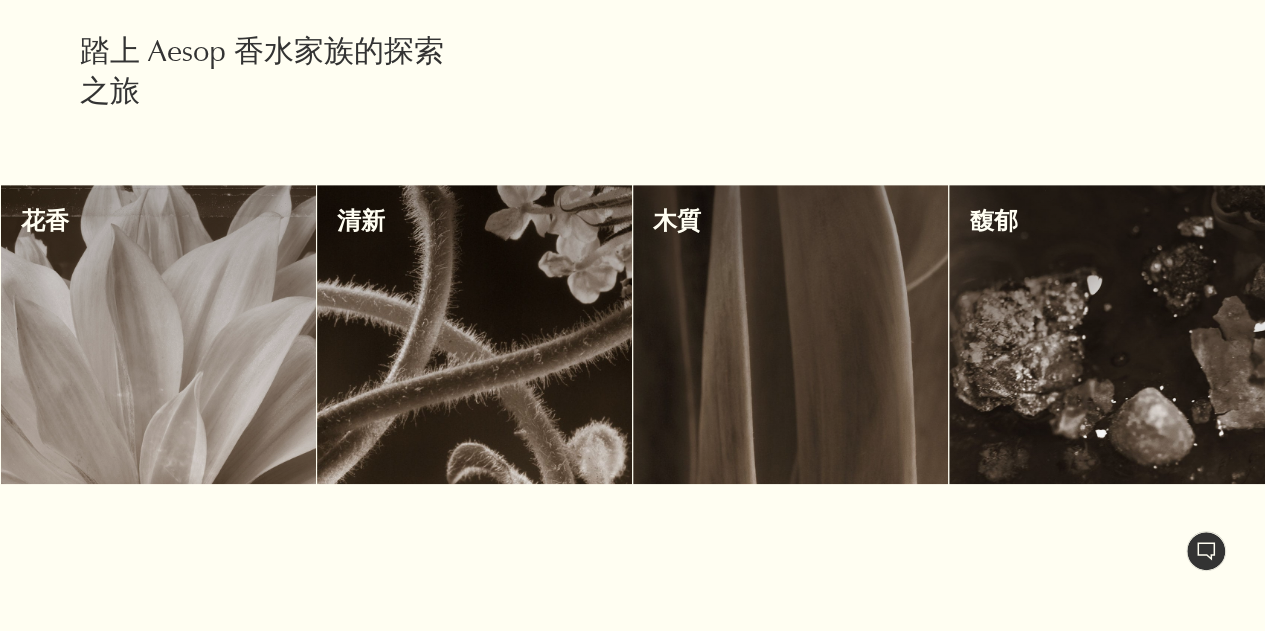 scroll, scrollTop: 700, scrollLeft: 0, axis: vertical 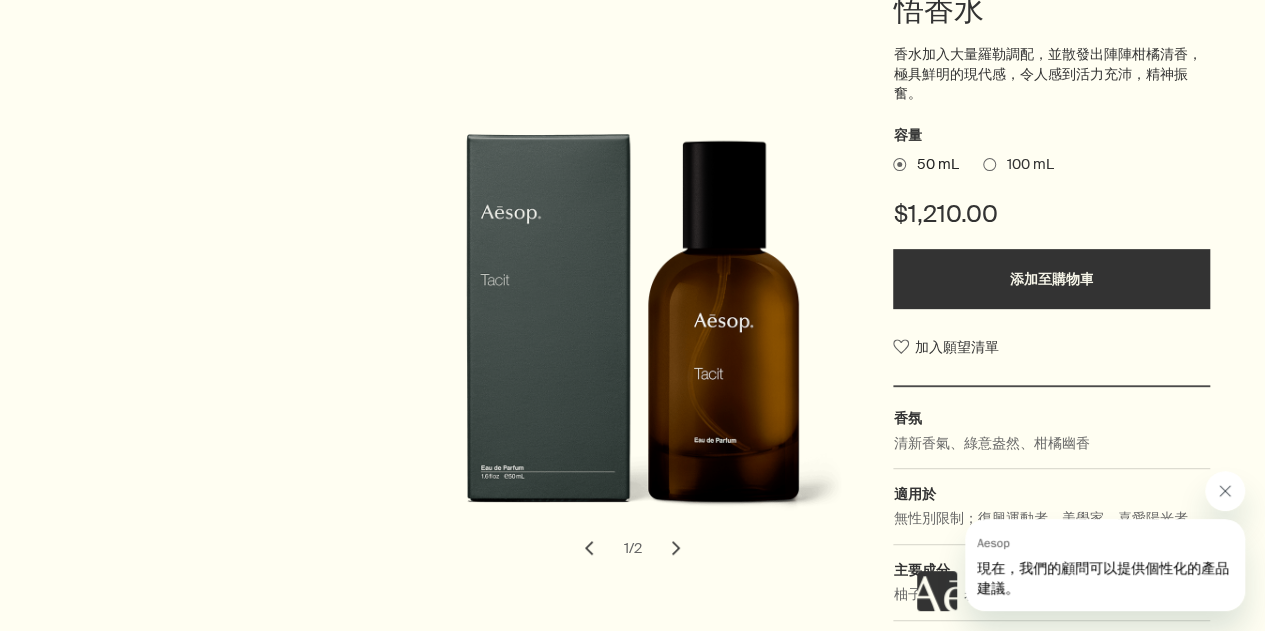 click at bounding box center [1225, 491] 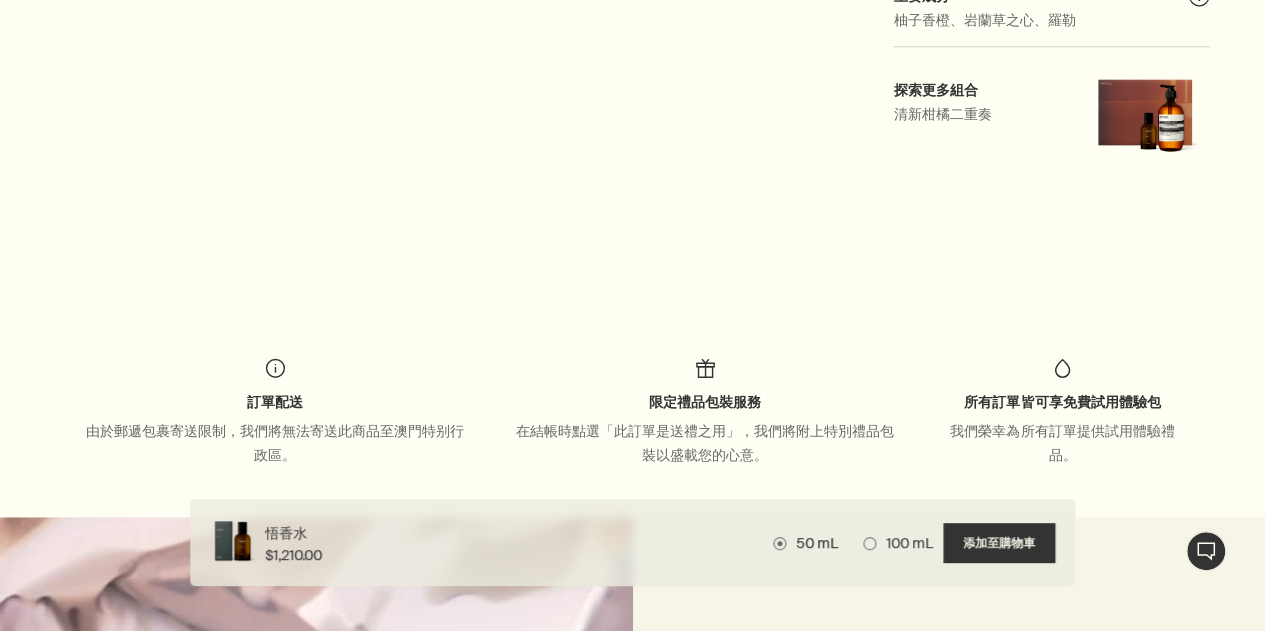 scroll, scrollTop: 940, scrollLeft: 0, axis: vertical 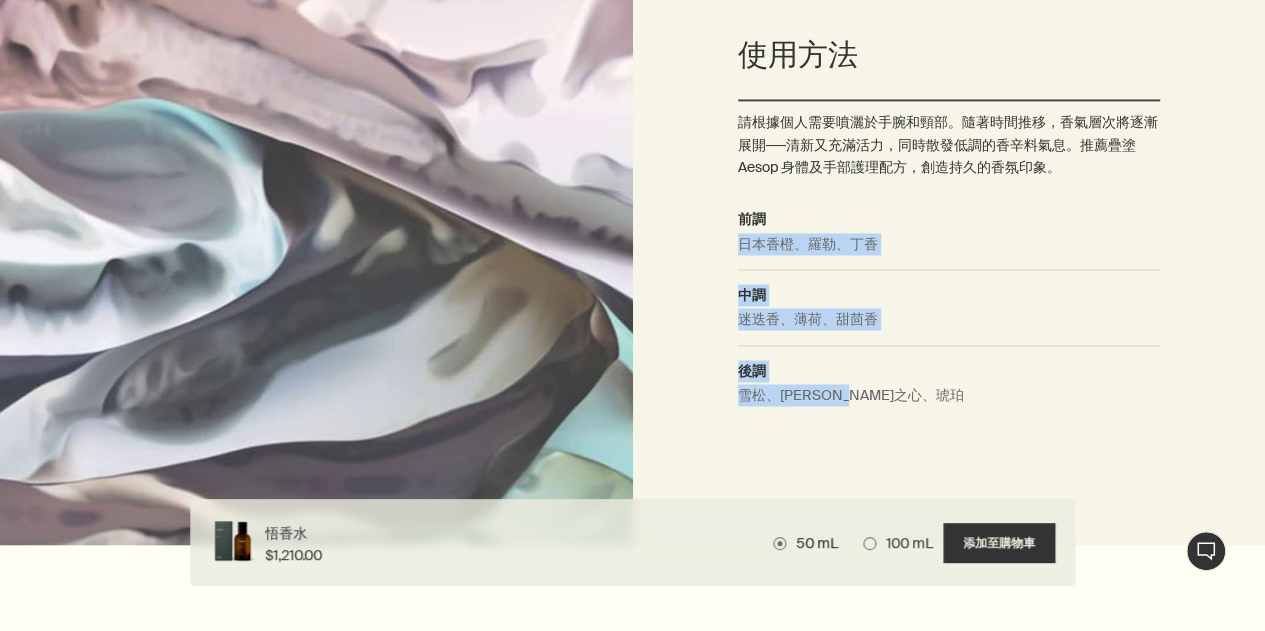 drag, startPoint x: 738, startPoint y: 246, endPoint x: 906, endPoint y: 393, distance: 223.23306 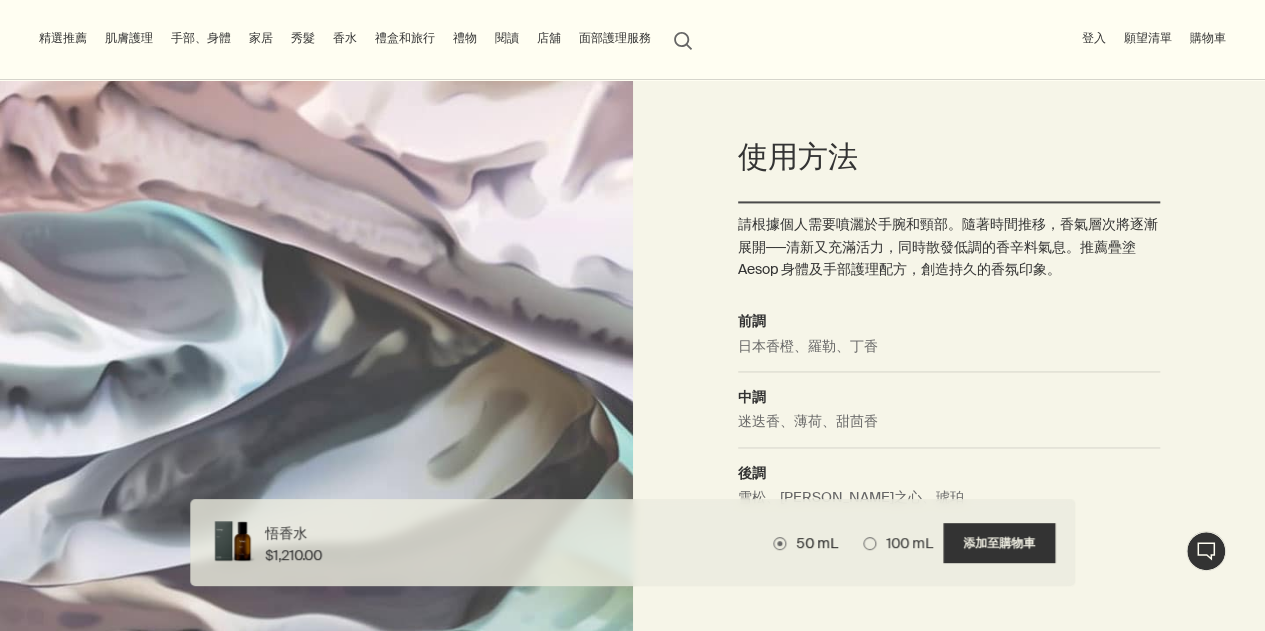 scroll, scrollTop: 1470, scrollLeft: 0, axis: vertical 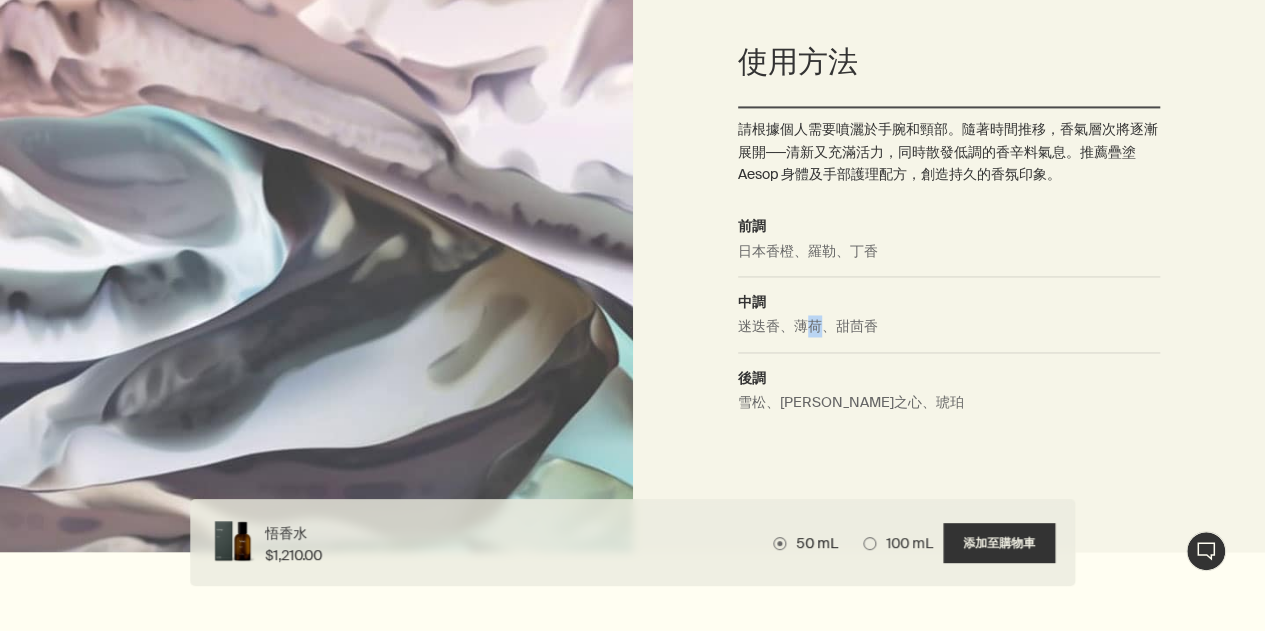 drag, startPoint x: 801, startPoint y: 323, endPoint x: 820, endPoint y: 327, distance: 19.416489 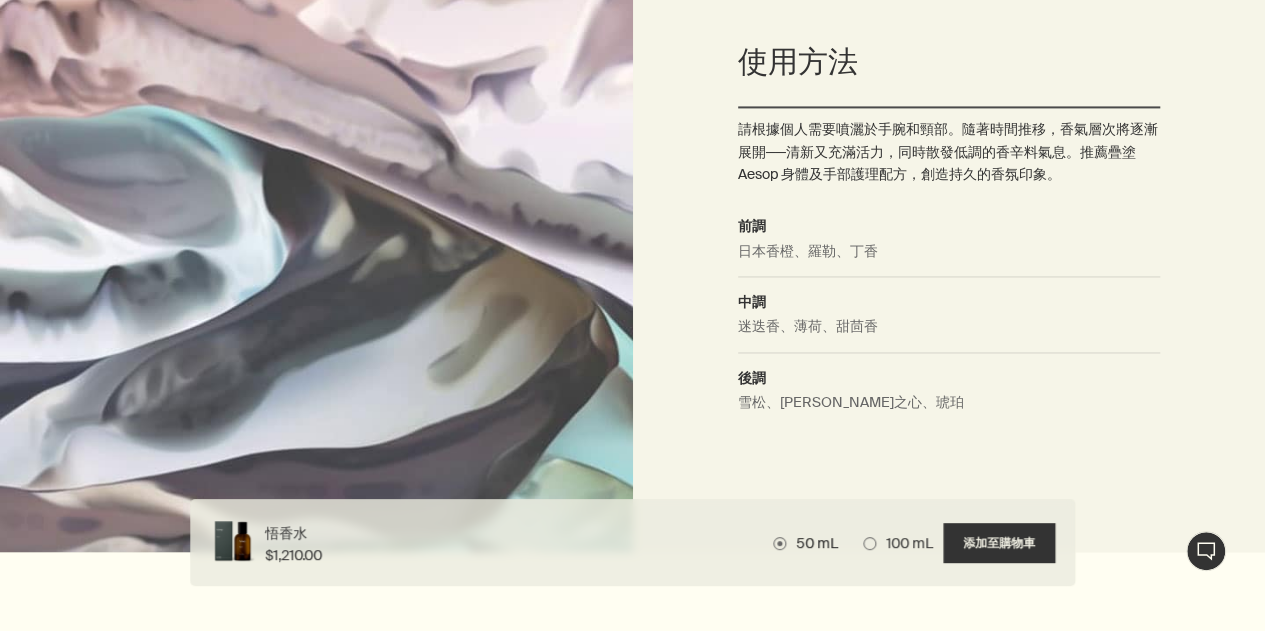 click on "迷迭香、薄荷、甜茴香" at bounding box center [949, 333] 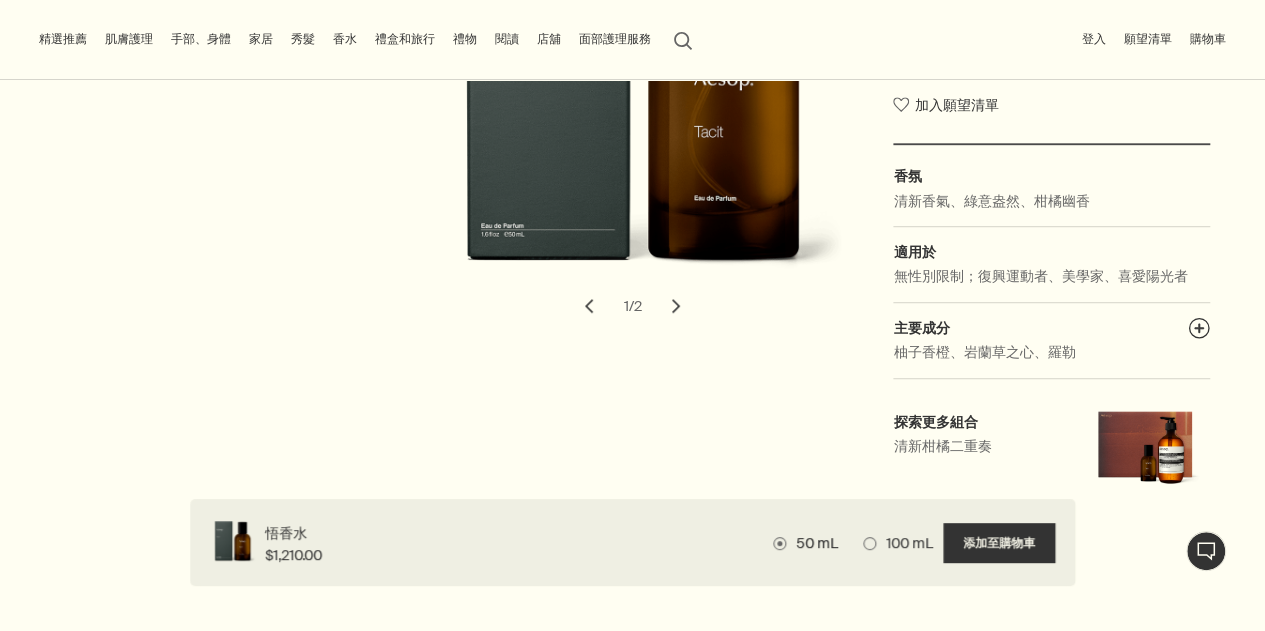 scroll, scrollTop: 490, scrollLeft: 0, axis: vertical 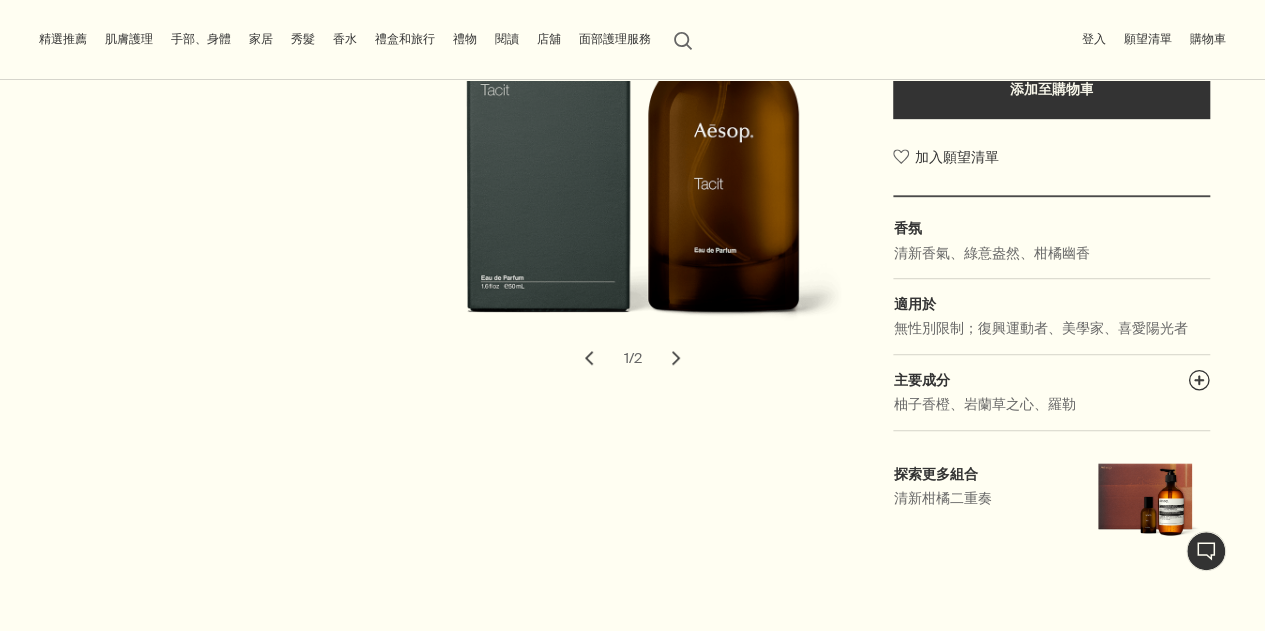 click on "chevron" at bounding box center [676, 358] 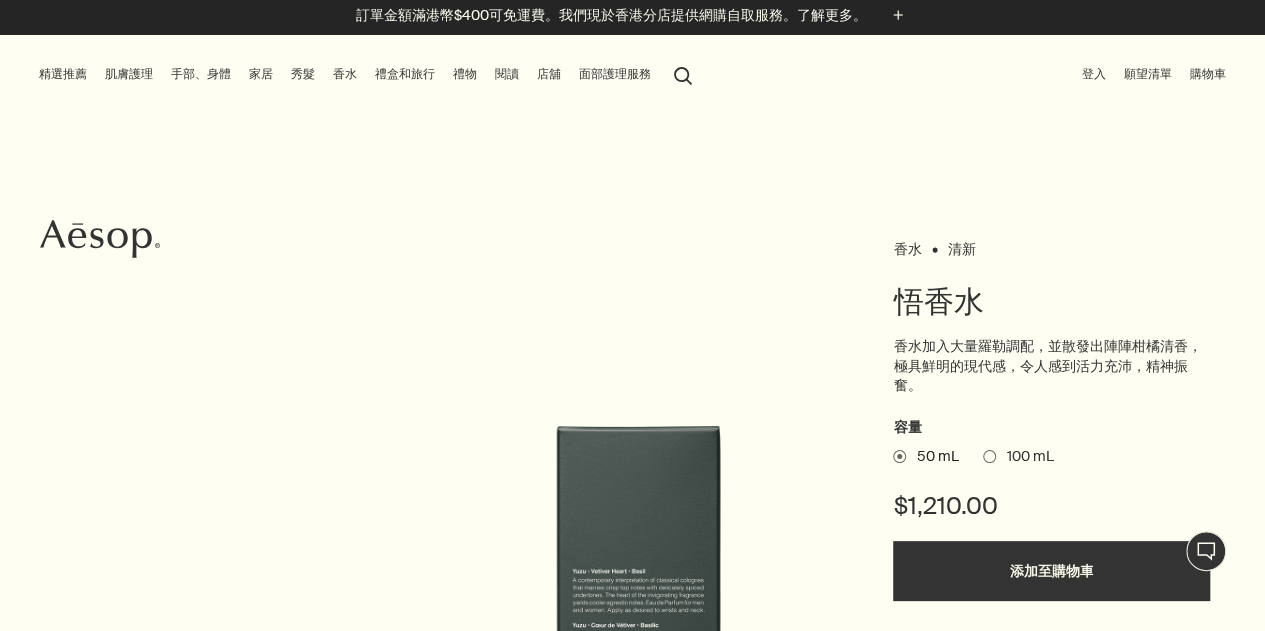 scroll, scrollTop: 0, scrollLeft: 0, axis: both 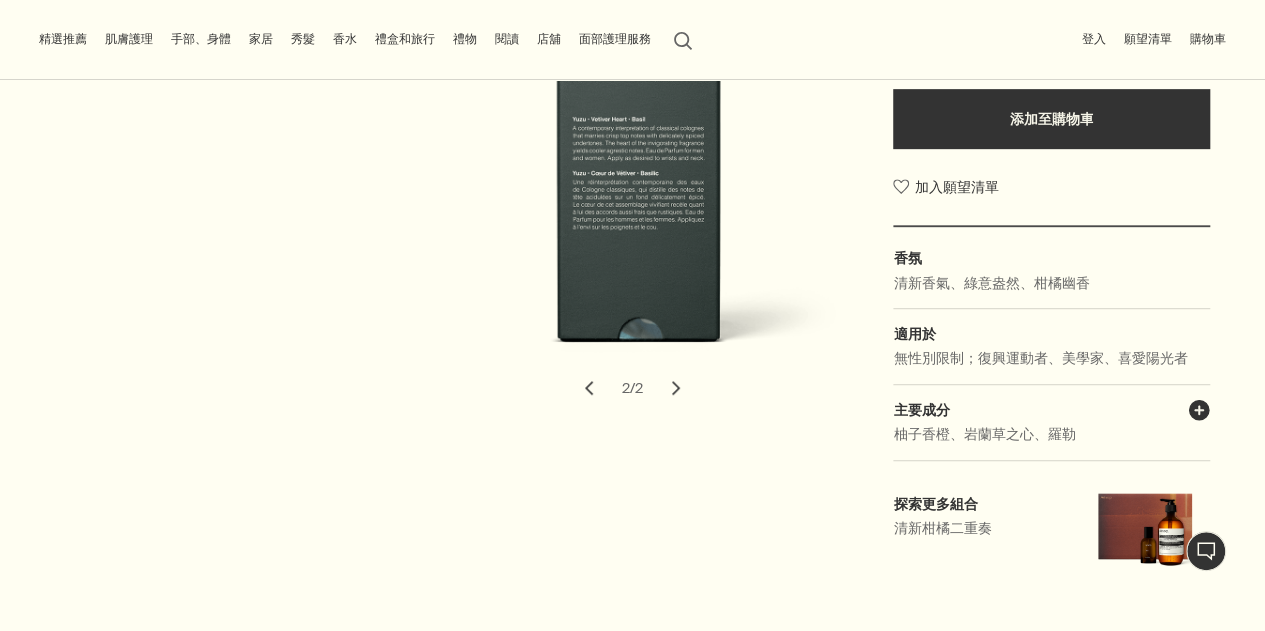click on "plusAndCloseWithCircle" at bounding box center [1199, 413] 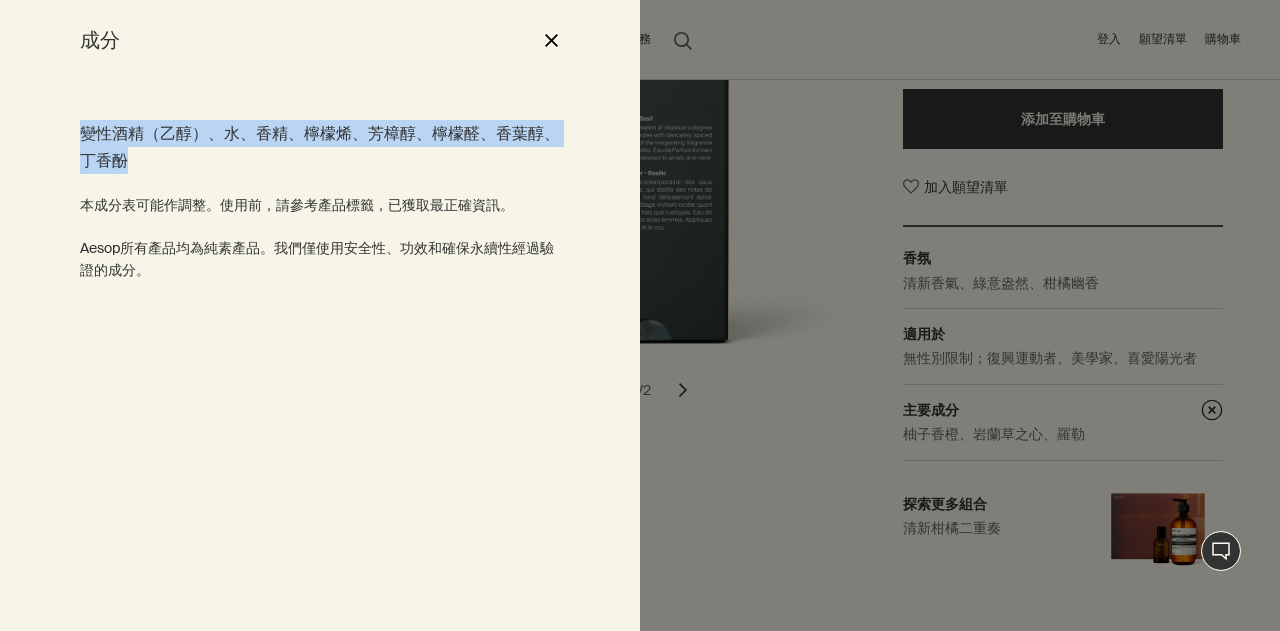 drag, startPoint x: 86, startPoint y: 130, endPoint x: 248, endPoint y: 177, distance: 168.68018 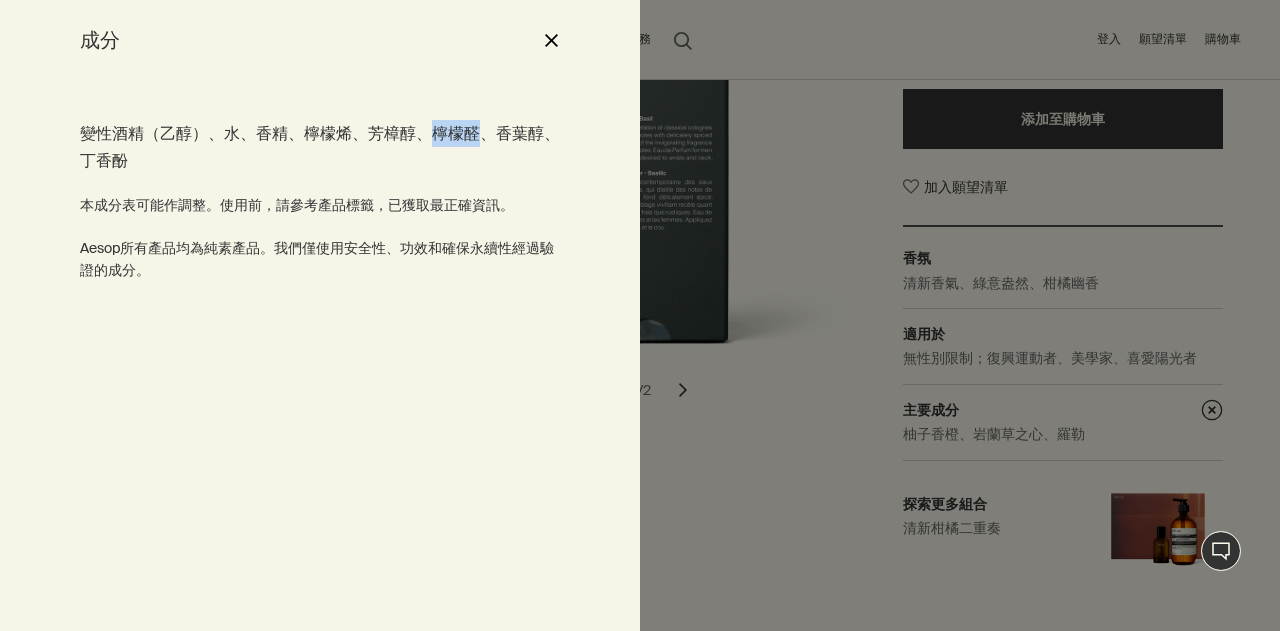 drag, startPoint x: 431, startPoint y: 127, endPoint x: 477, endPoint y: 134, distance: 46.52956 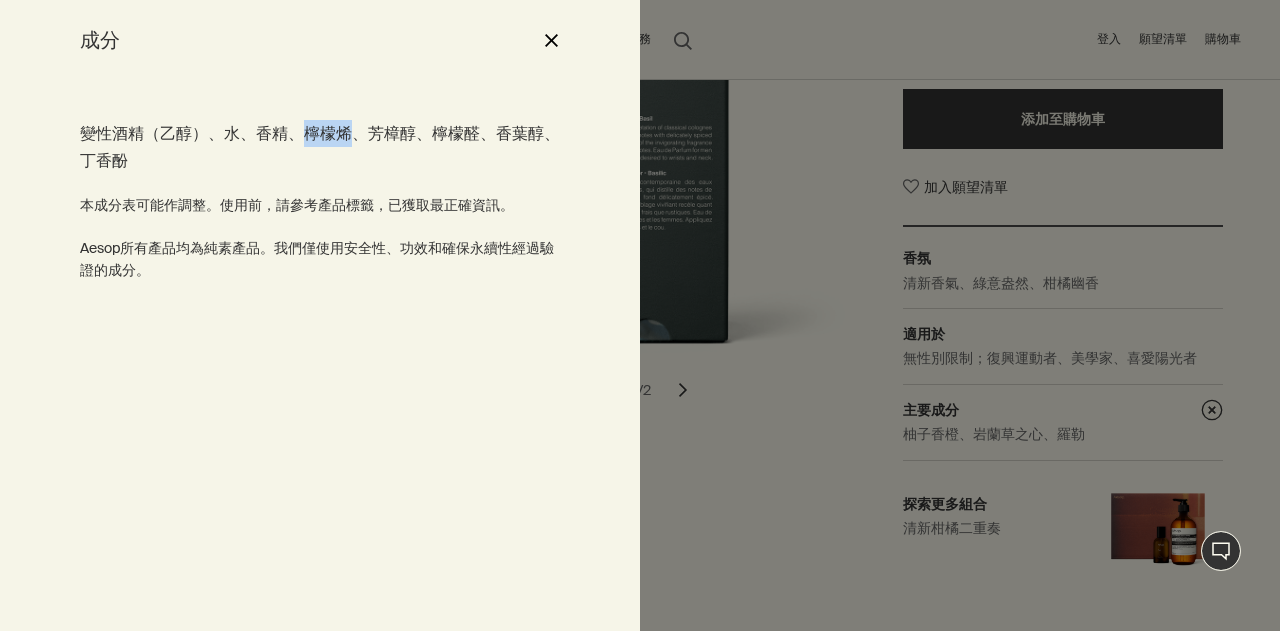 drag, startPoint x: 297, startPoint y: 124, endPoint x: 352, endPoint y: 131, distance: 55.443665 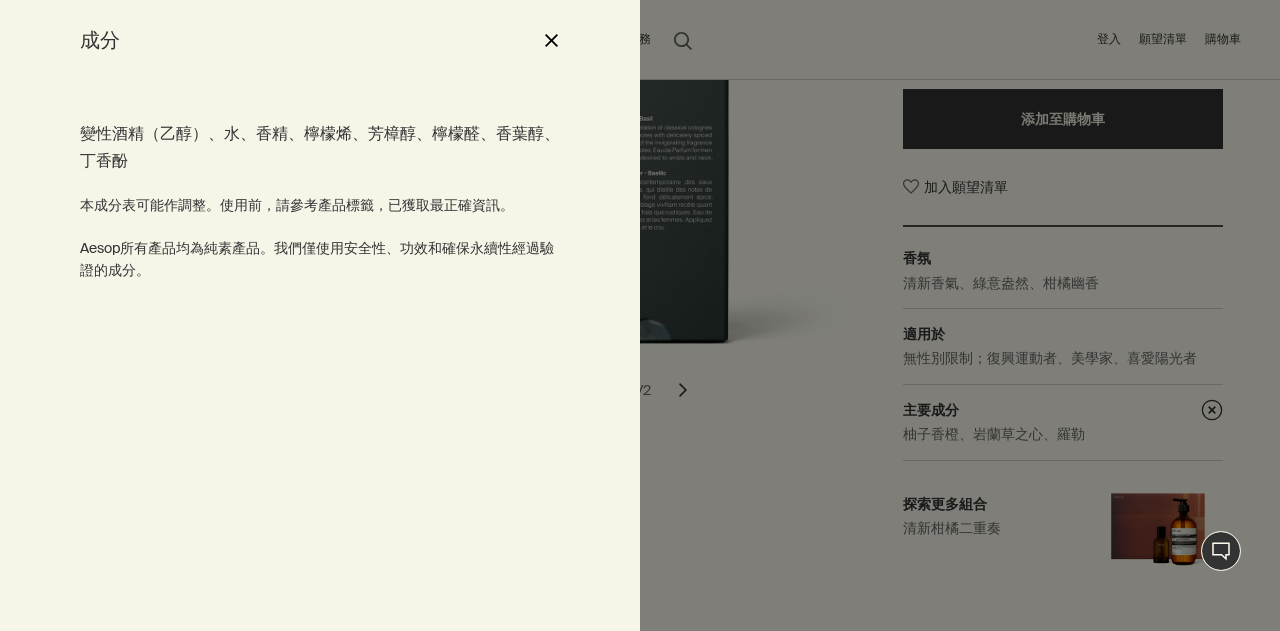 click on "變性酒精（乙醇）、水、香精、檸檬烯、芳樟醇、檸檬醛、香葉醇、丁香酚 本成分表可能作調整。使用前，請參考產品標籤，已獲取最正確資訊。 Aesop所有產品均為純素產品。我們僅使用安全性、功效和確保永續性經過驗證的成分。" at bounding box center (320, 355) 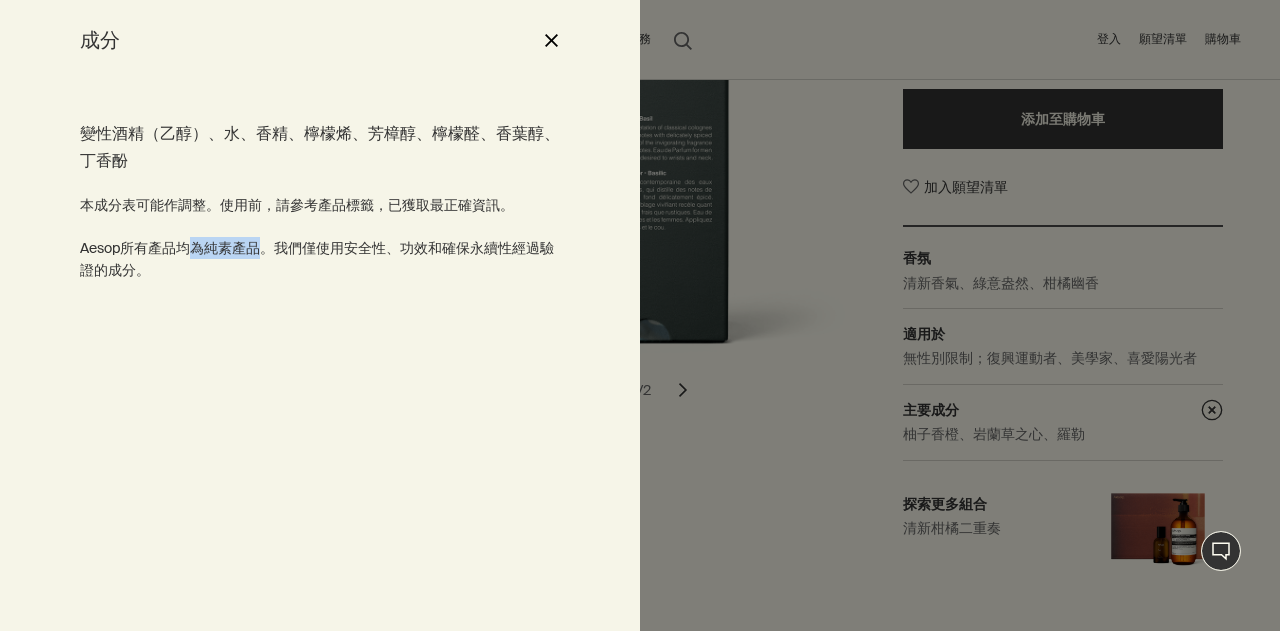 drag, startPoint x: 197, startPoint y: 251, endPoint x: 244, endPoint y: 247, distance: 47.169907 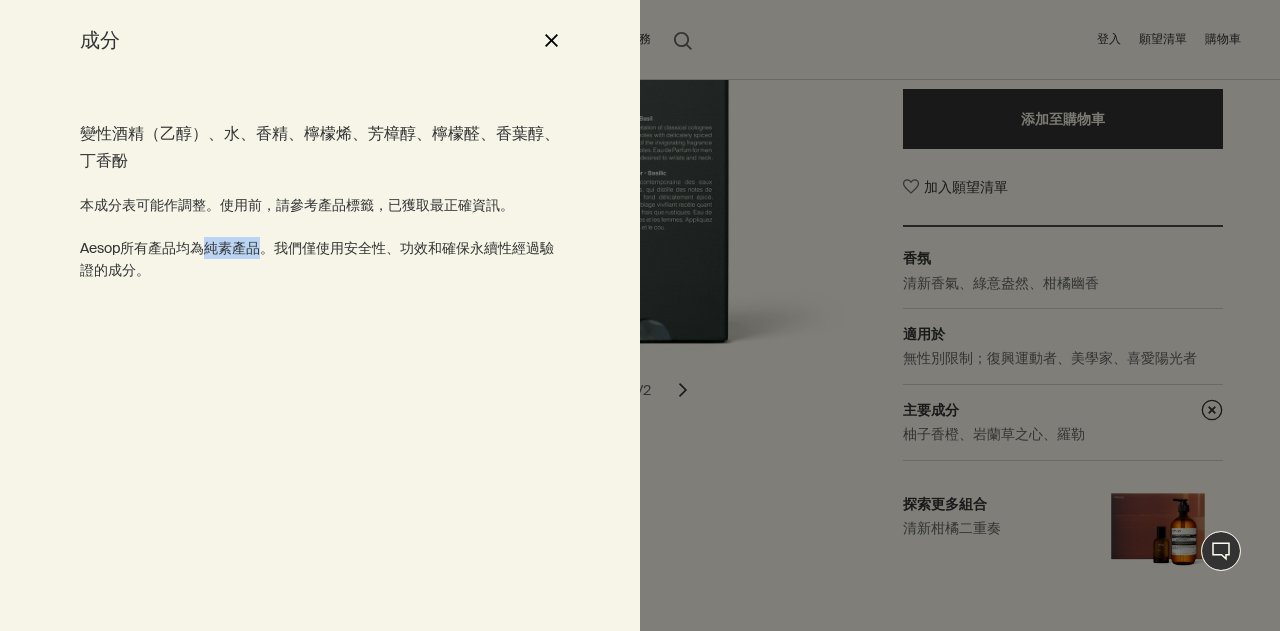 drag, startPoint x: 209, startPoint y: 245, endPoint x: 262, endPoint y: 249, distance: 53.15073 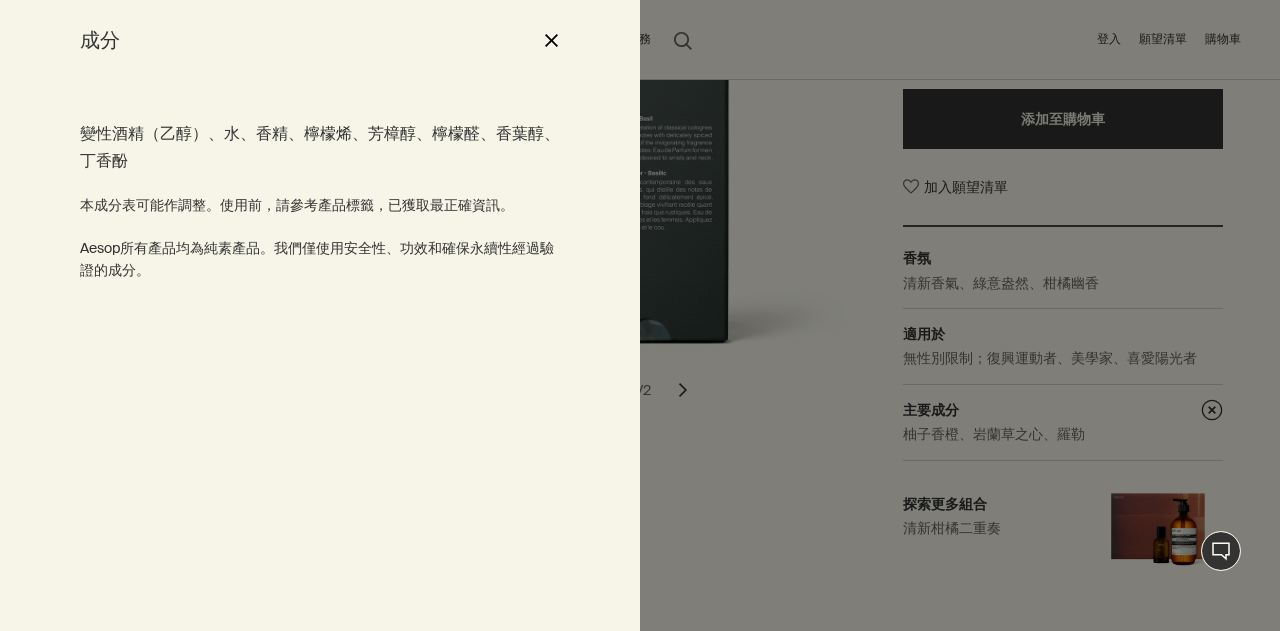 click on "變性酒精（乙醇）、水、香精、檸檬烯、芳樟醇、檸檬醛、香葉醇、丁香酚 本成分表可能作調整。使用前，請參考產品標籤，已獲取最正確資訊。 Aesop所有產品均為純素產品。我們僅使用安全性、功效和確保永續性經過驗證的成分。" at bounding box center (320, 355) 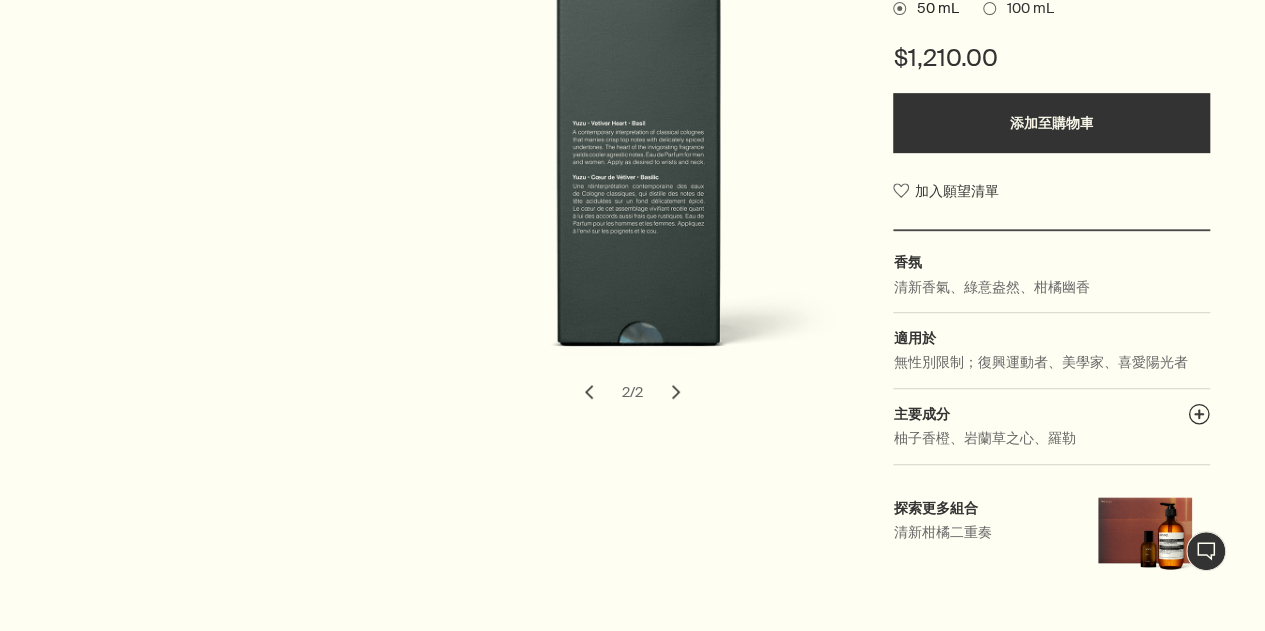scroll, scrollTop: 460, scrollLeft: 0, axis: vertical 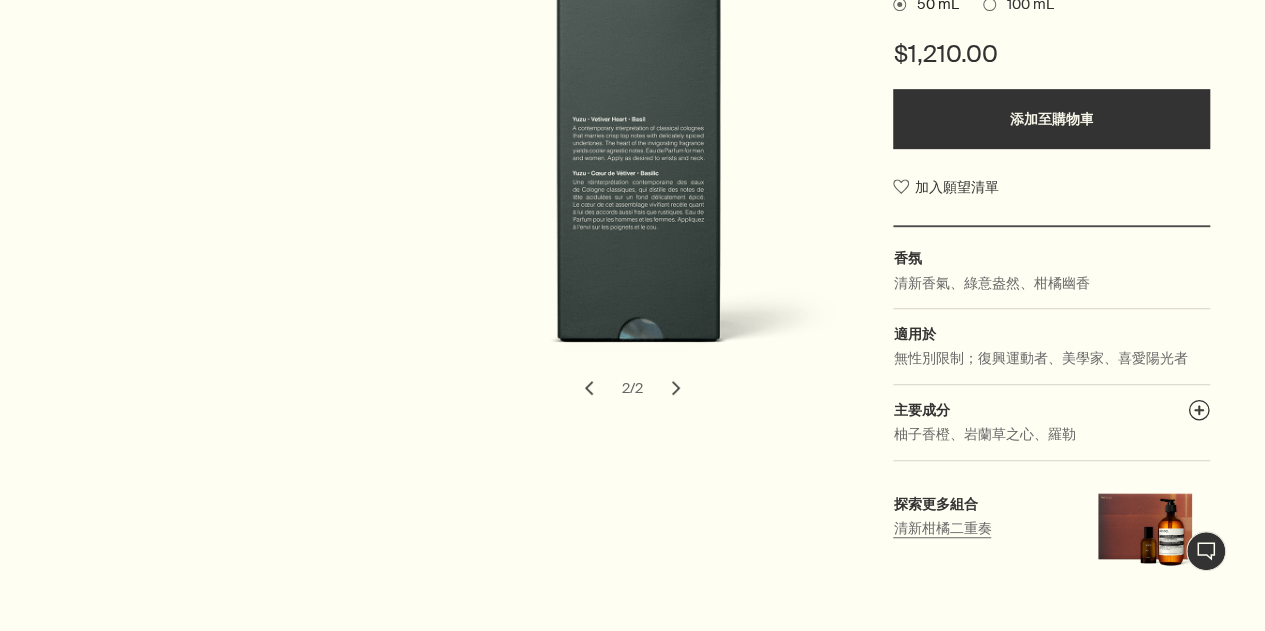 click at bounding box center [1145, 532] 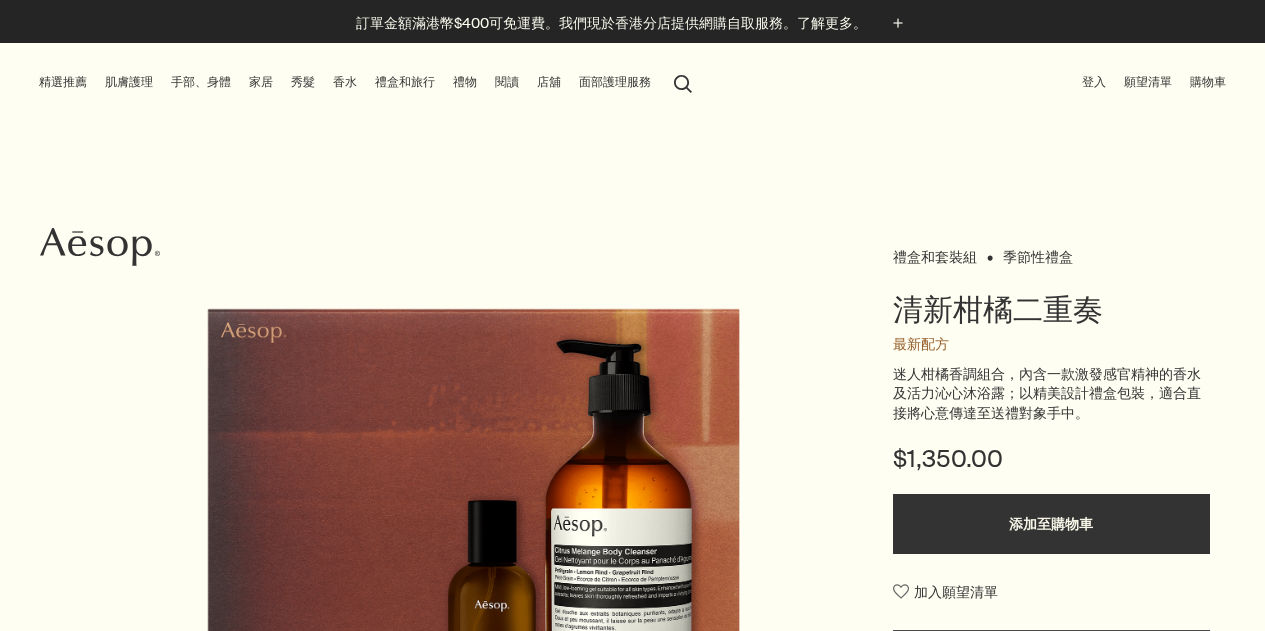 scroll, scrollTop: 0, scrollLeft: 0, axis: both 